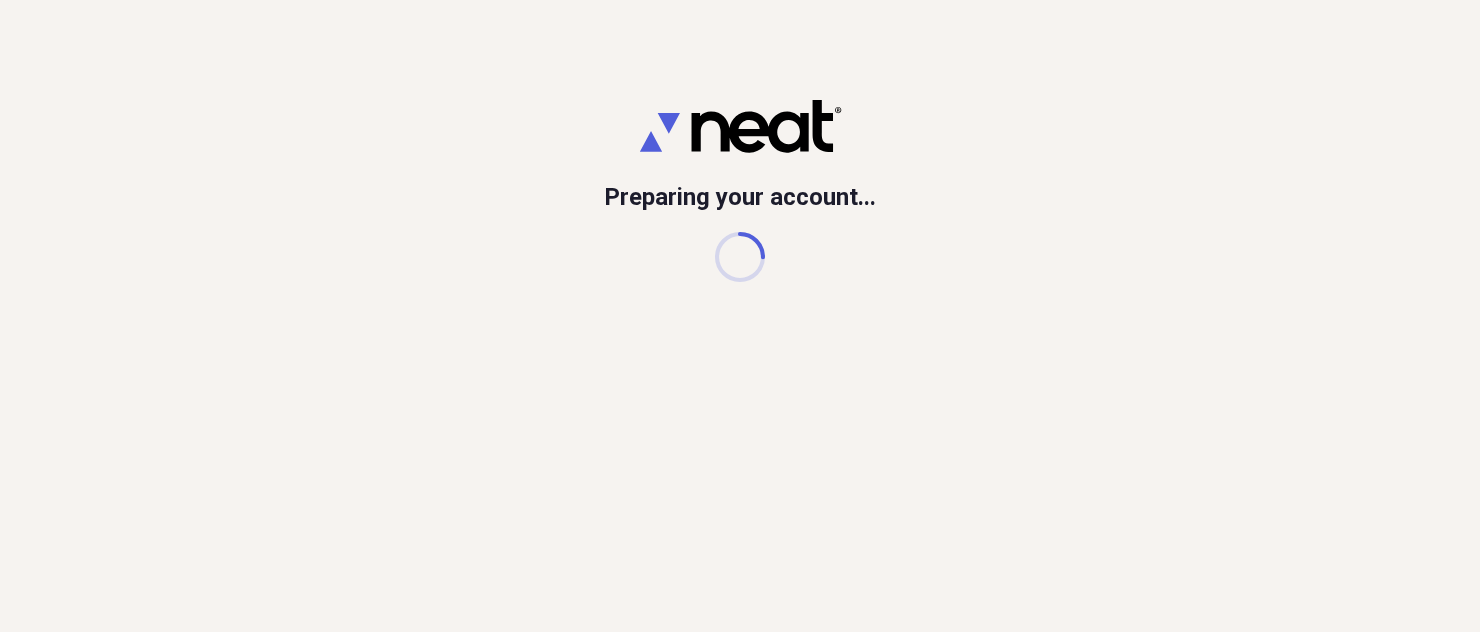 scroll, scrollTop: 0, scrollLeft: 0, axis: both 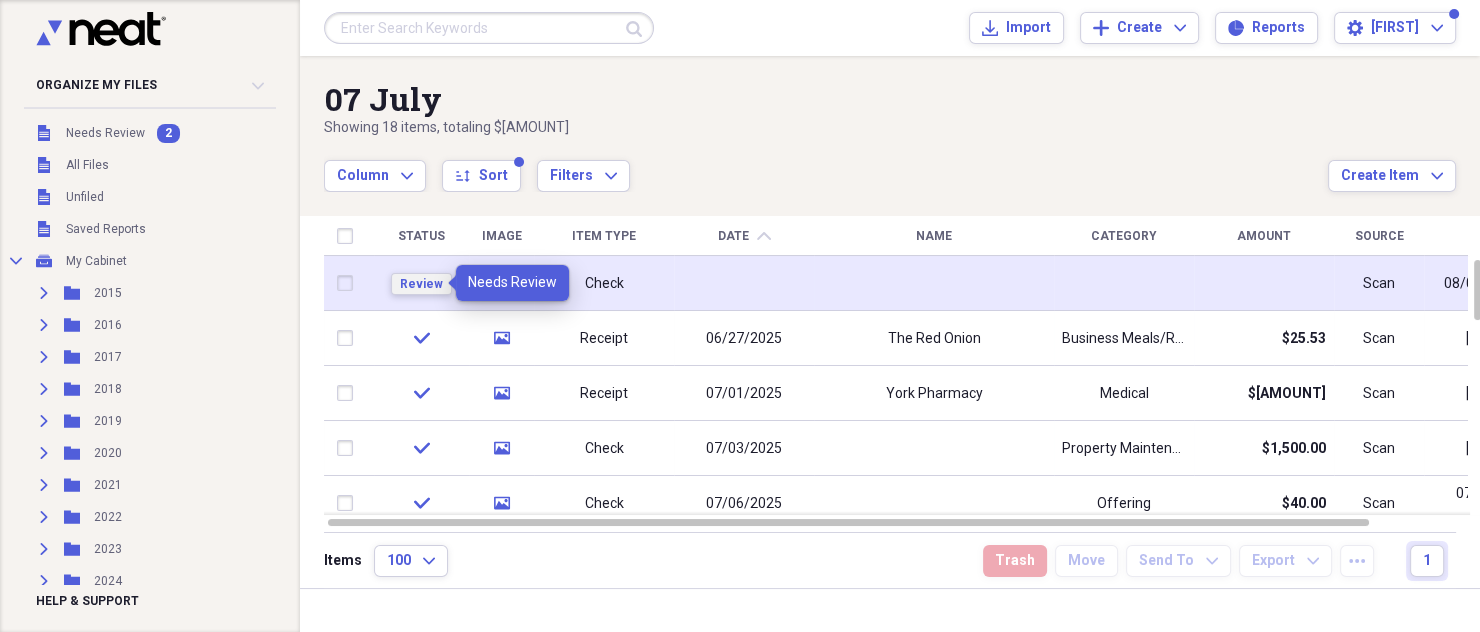 click on "Review" at bounding box center [421, 284] 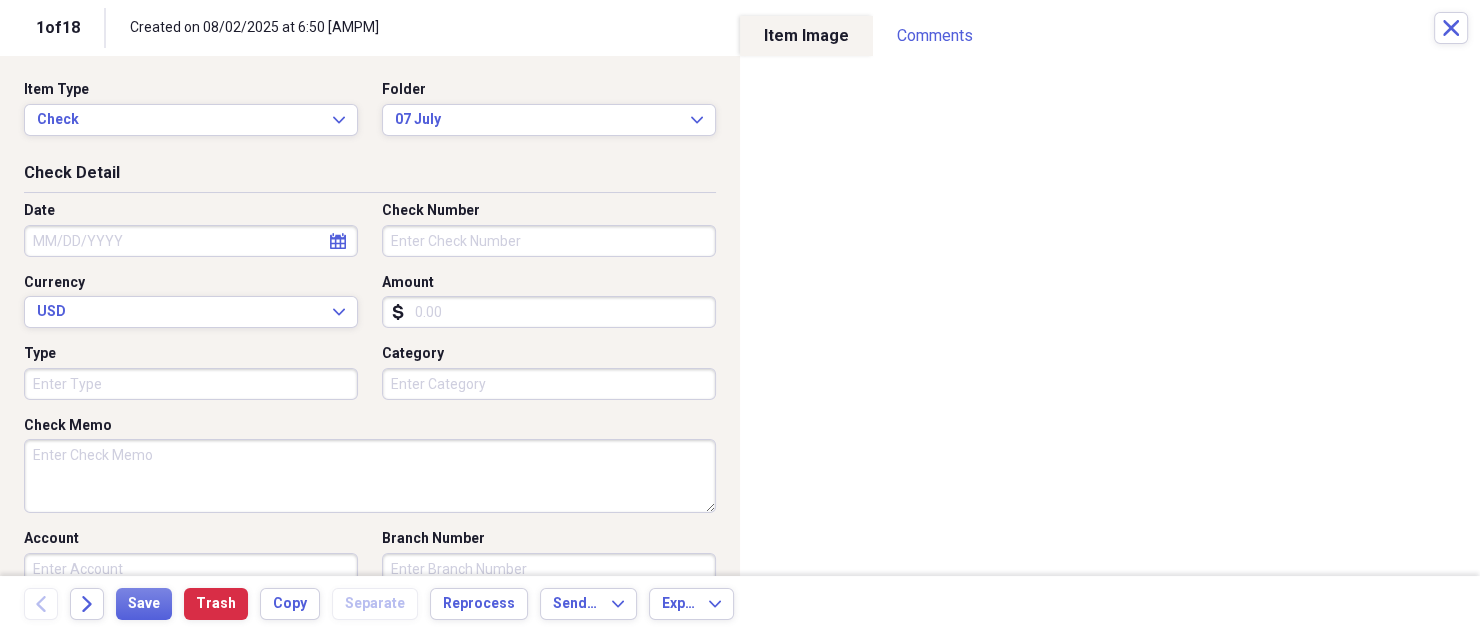click 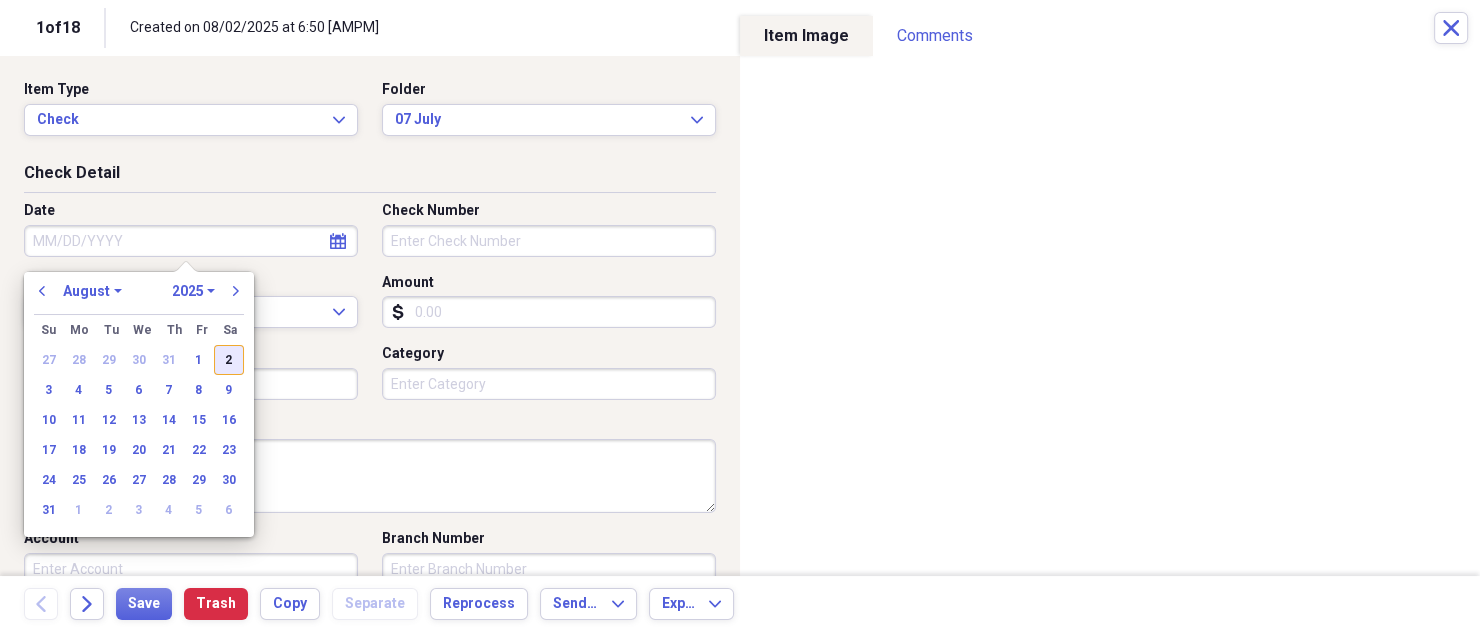 click on "2" at bounding box center [229, 360] 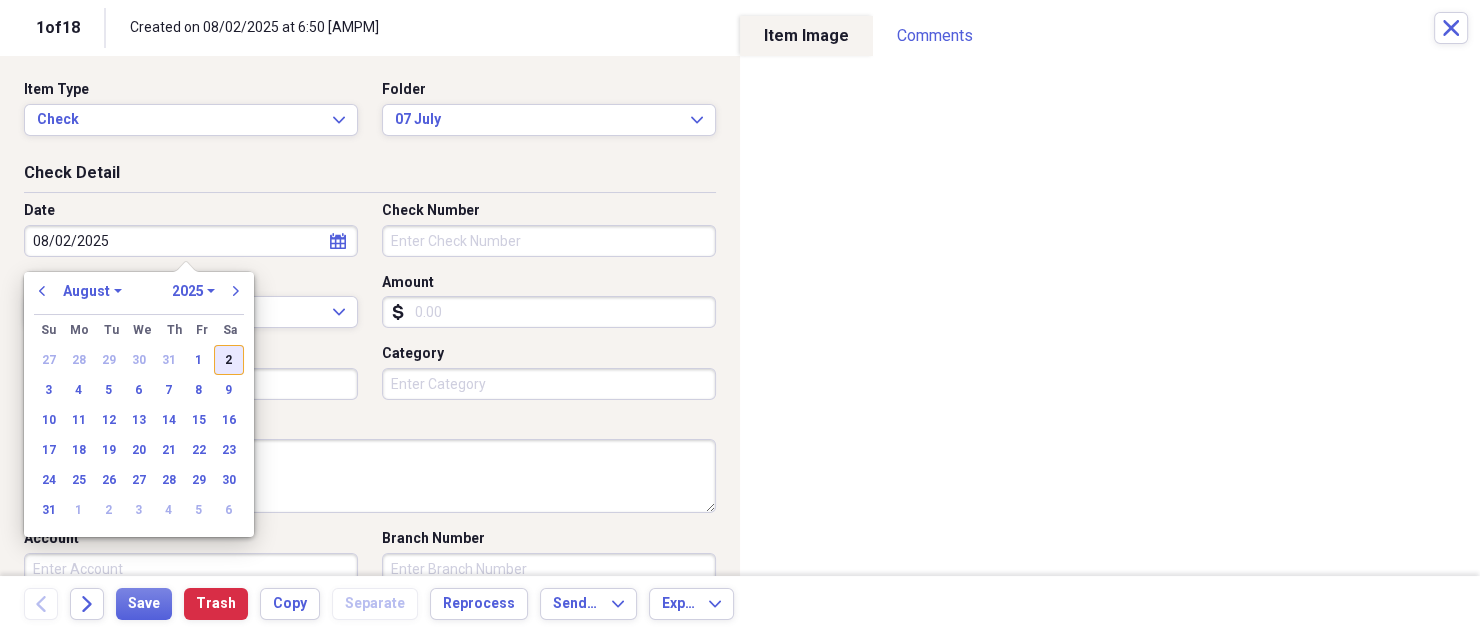 type on "08/02/2025" 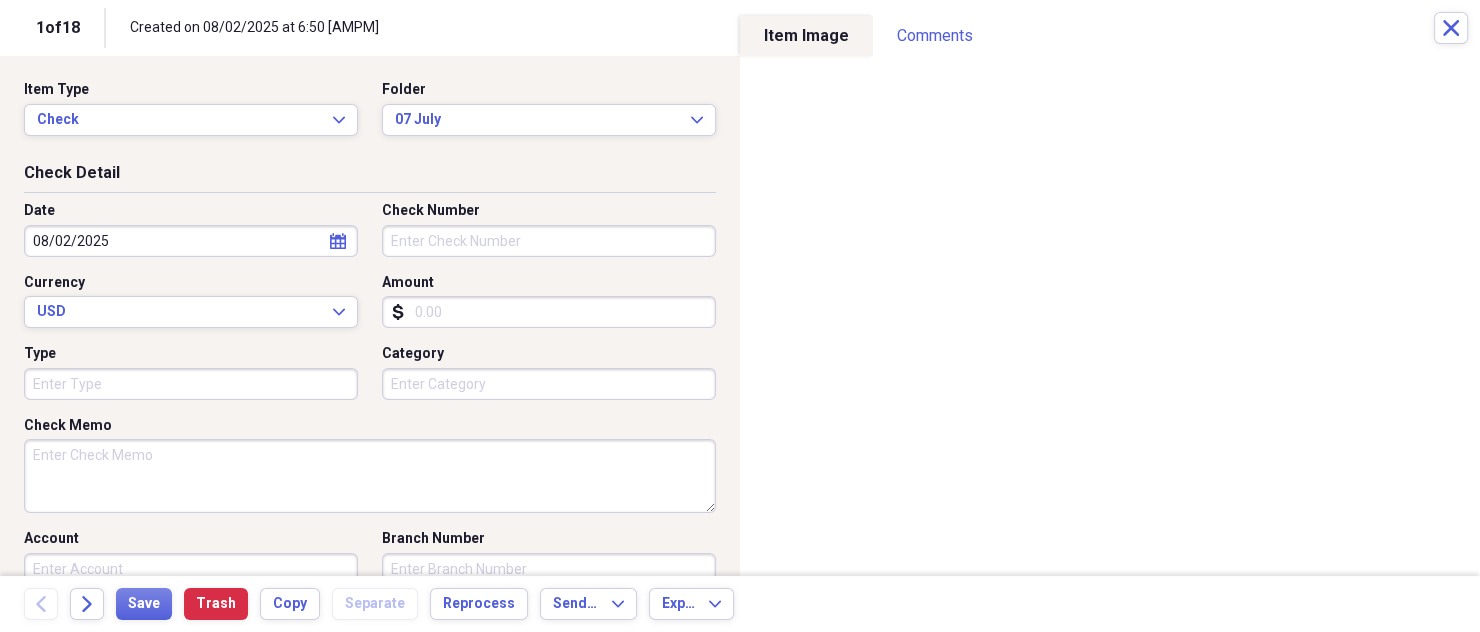 click on "Check Number" at bounding box center (549, 241) 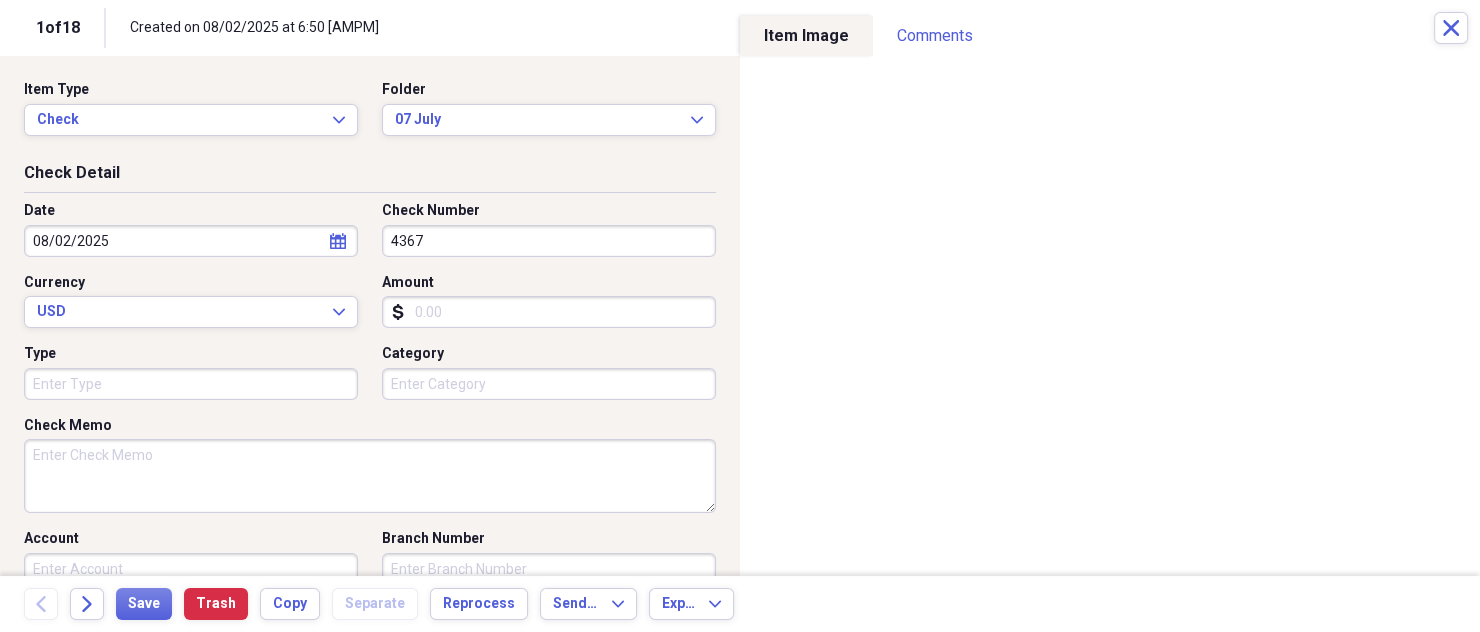 type on "4367" 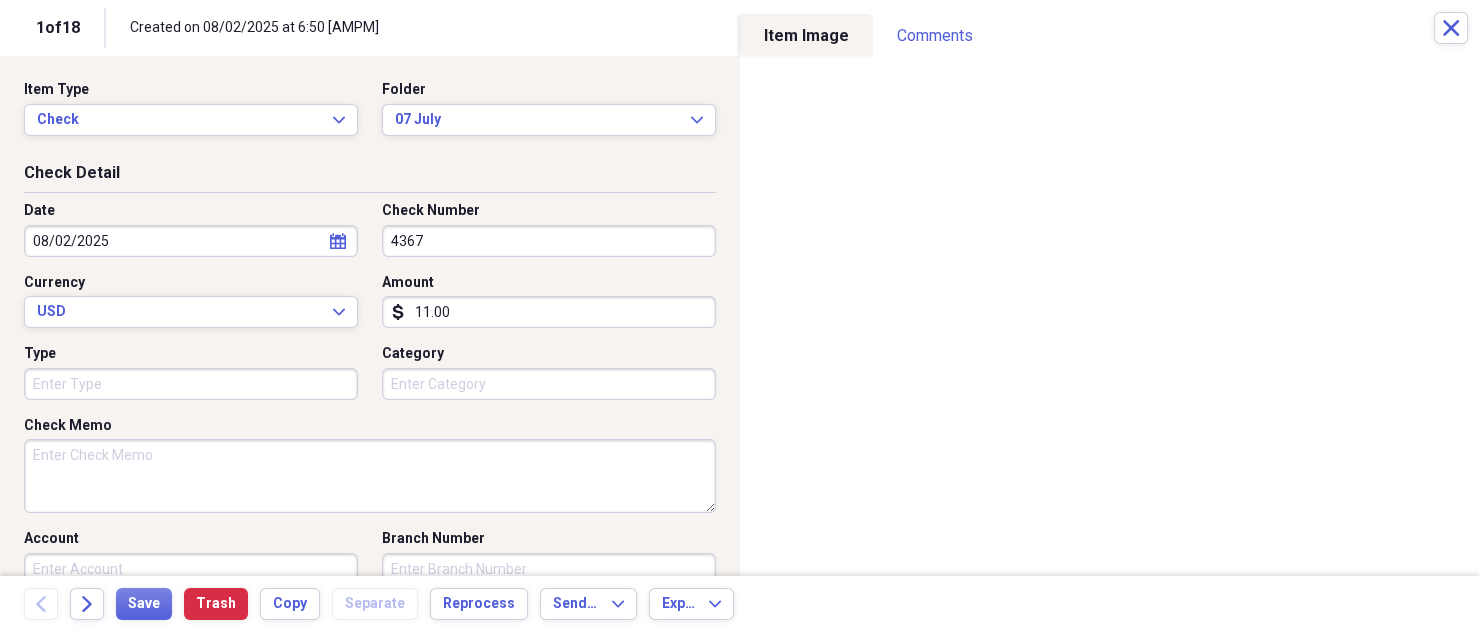 type on "110.00" 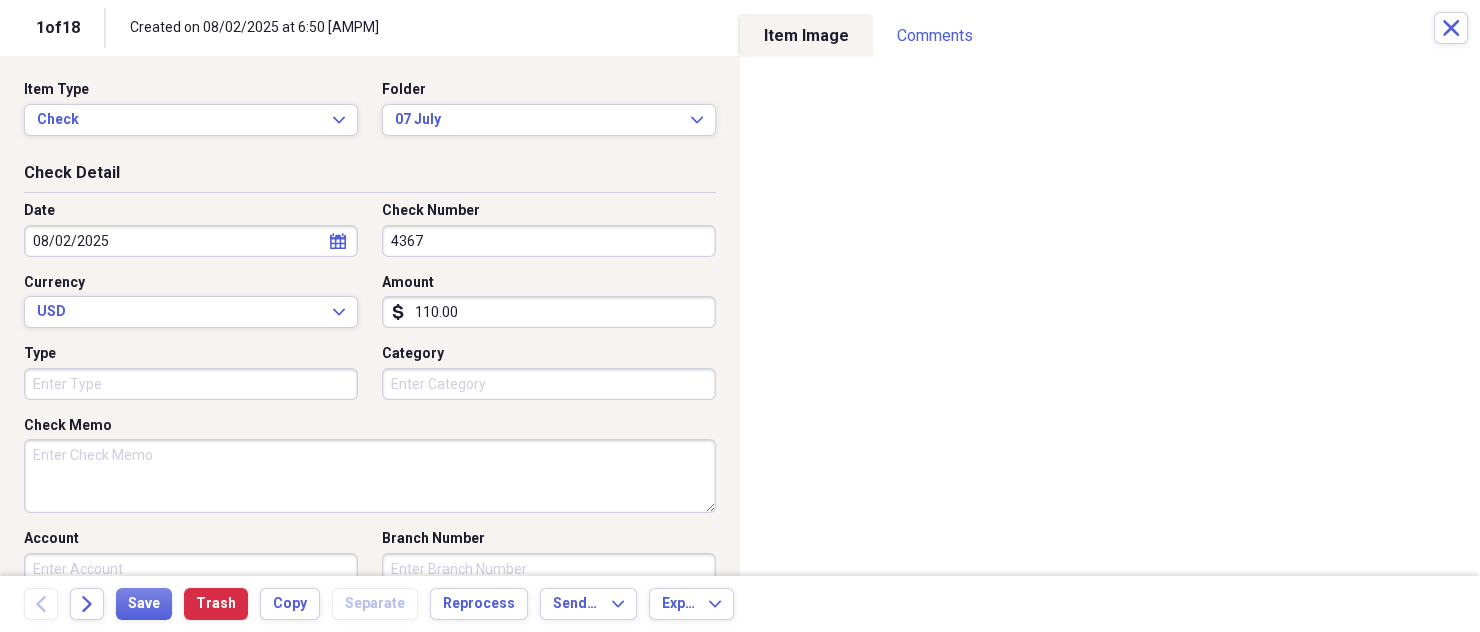 click on "Category" at bounding box center [549, 384] 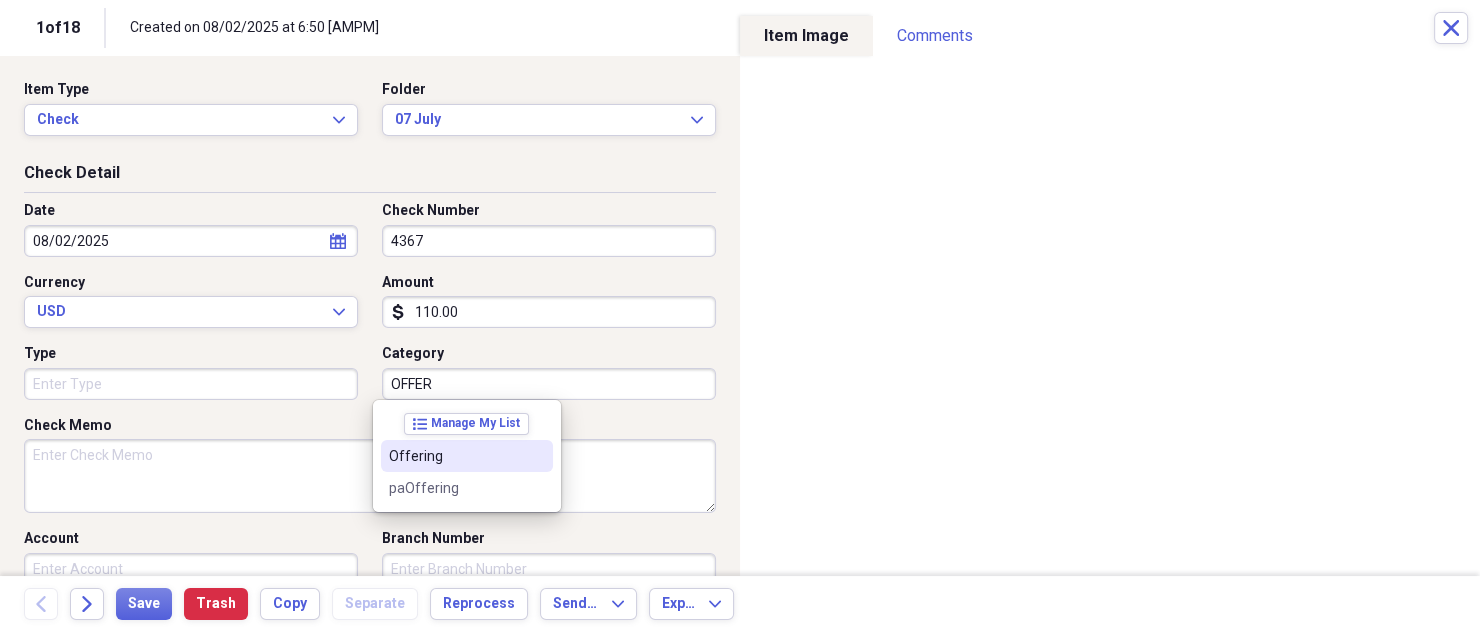 click on "Offering" at bounding box center (455, 456) 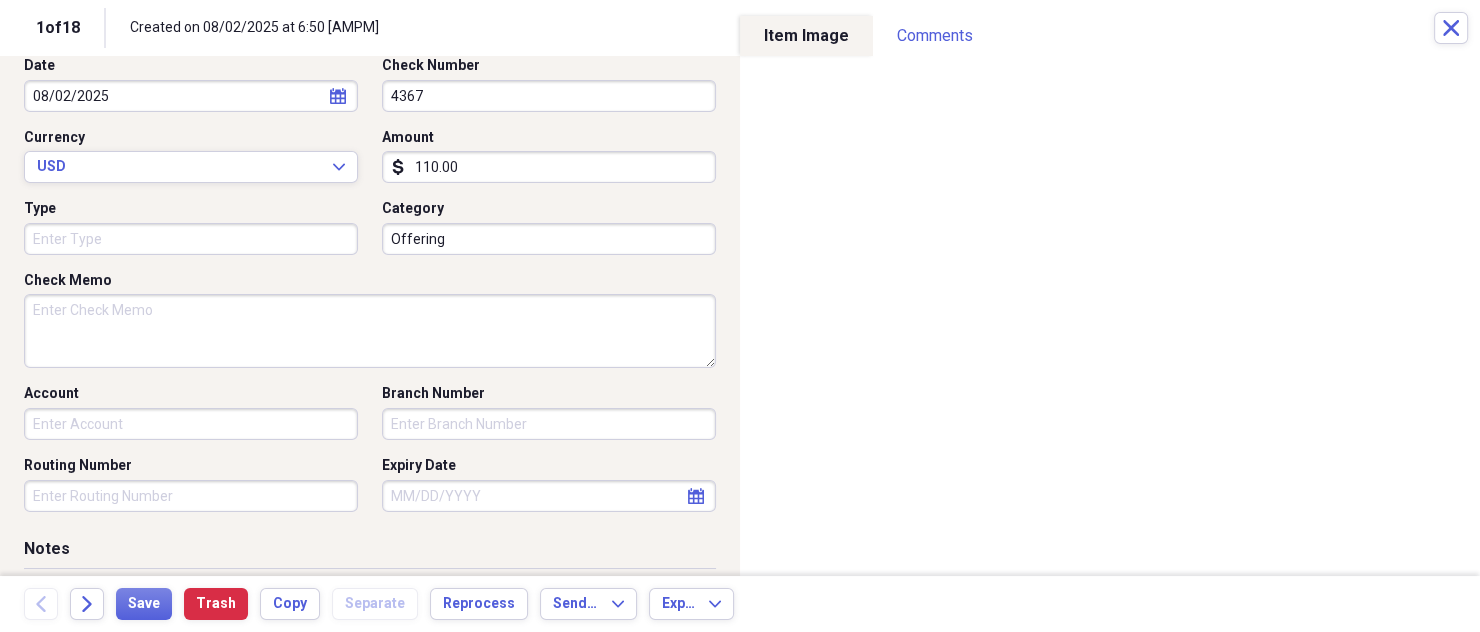 scroll, scrollTop: 195, scrollLeft: 0, axis: vertical 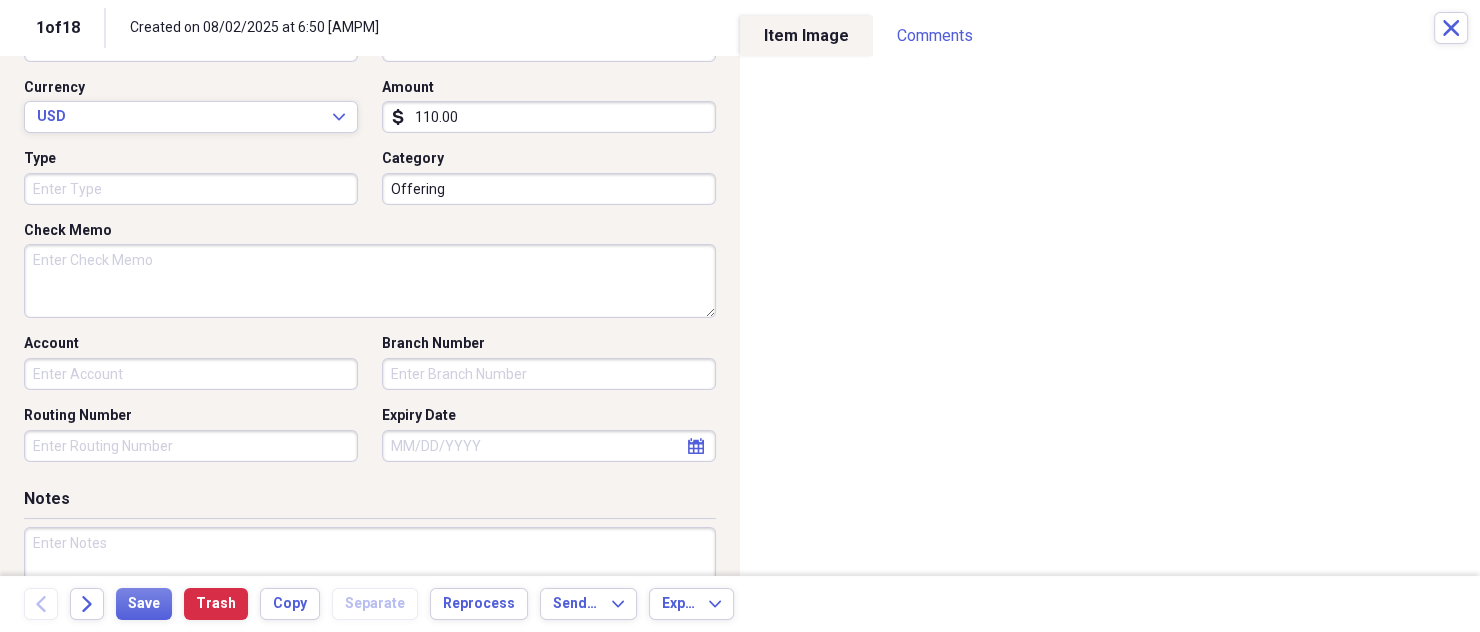 click on "Routing Number" at bounding box center (191, 446) 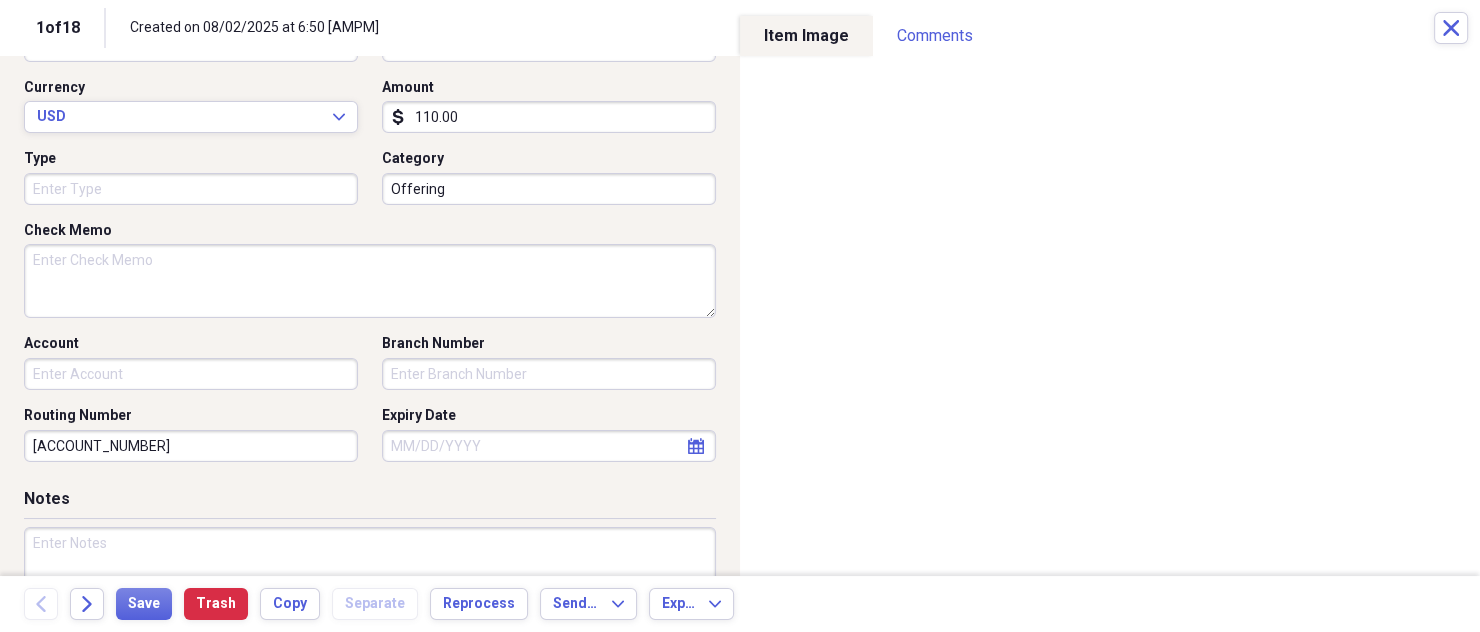 type on "[ACCOUNT_NUMBER]" 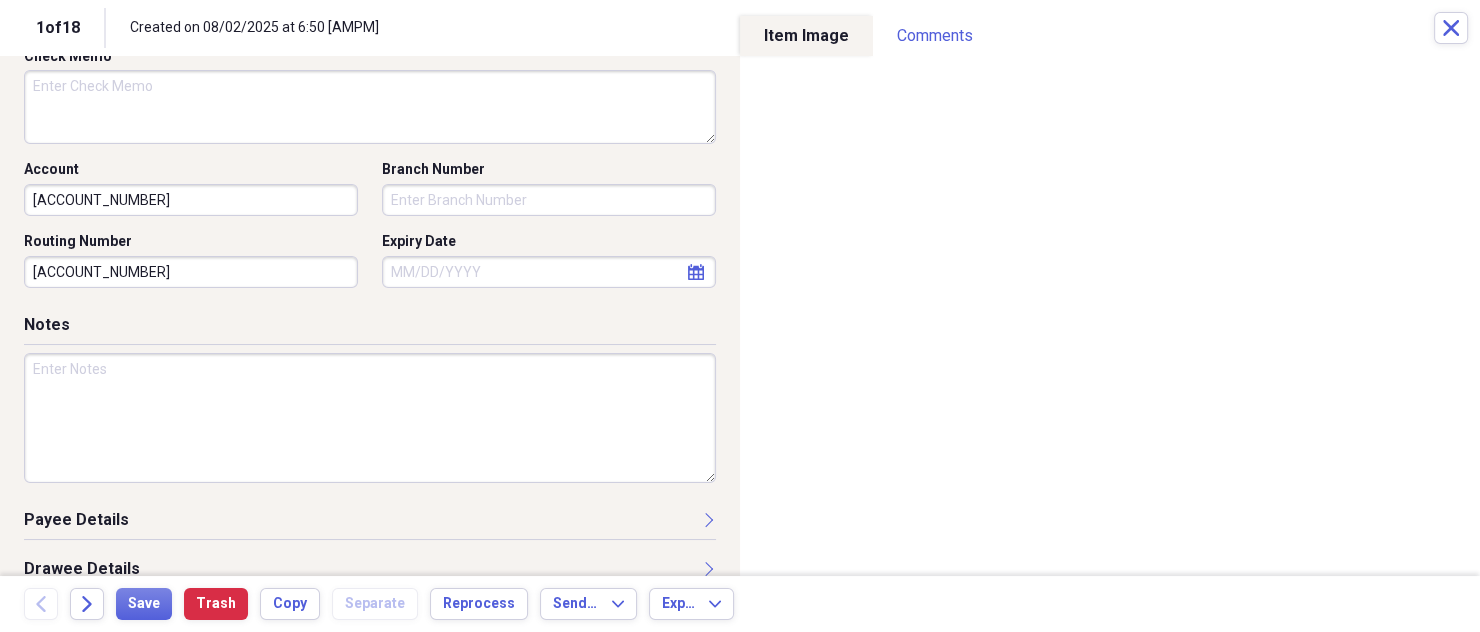 scroll, scrollTop: 334, scrollLeft: 0, axis: vertical 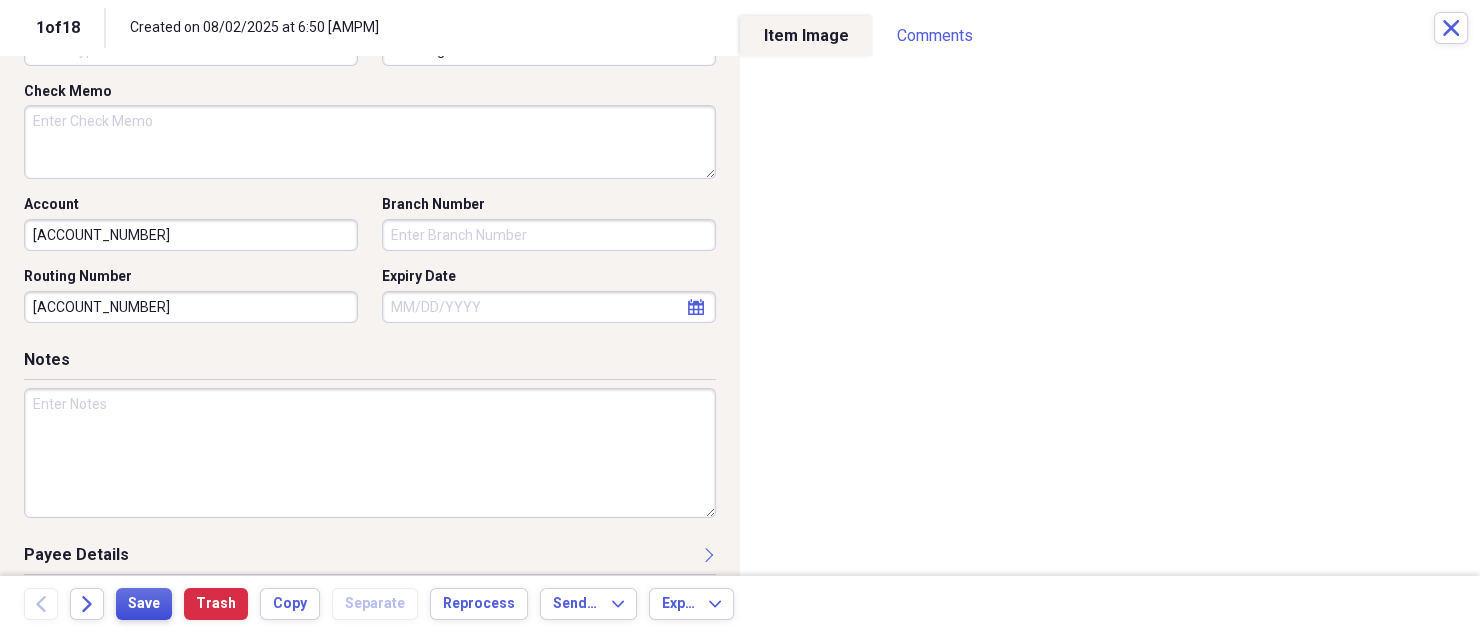 type on "[ACCOUNT_NUMBER]" 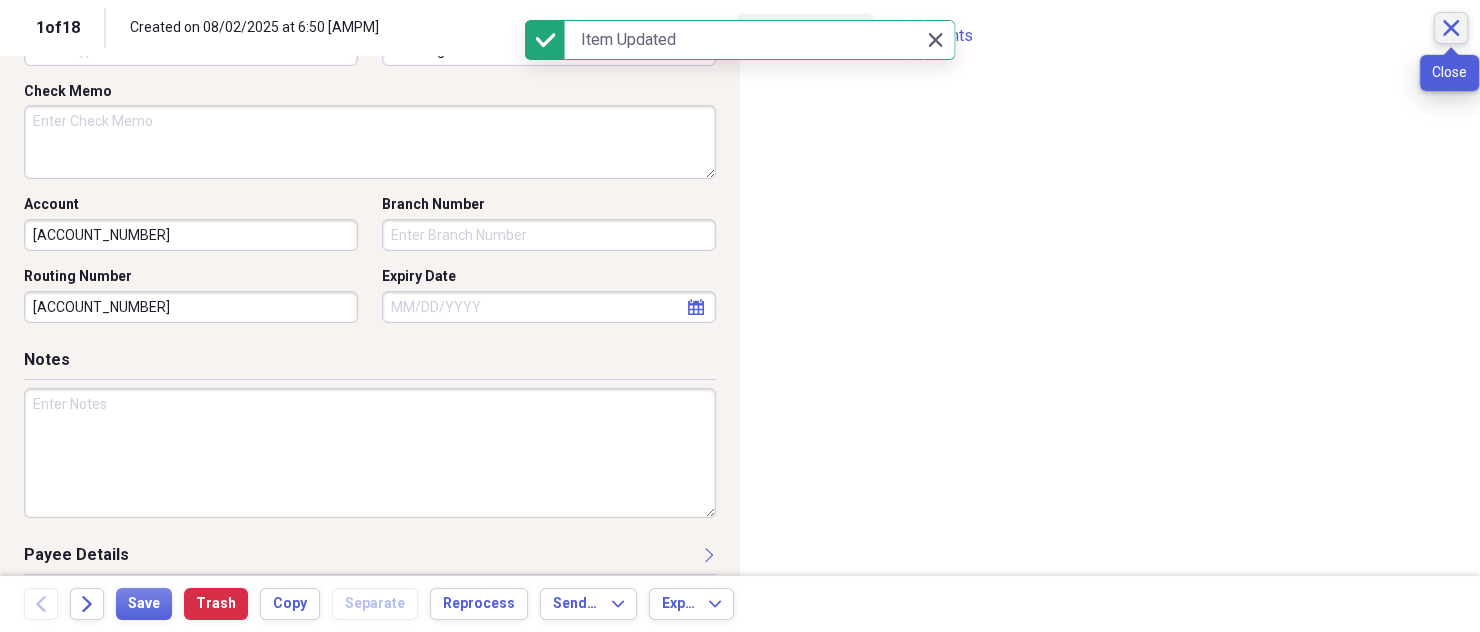 click 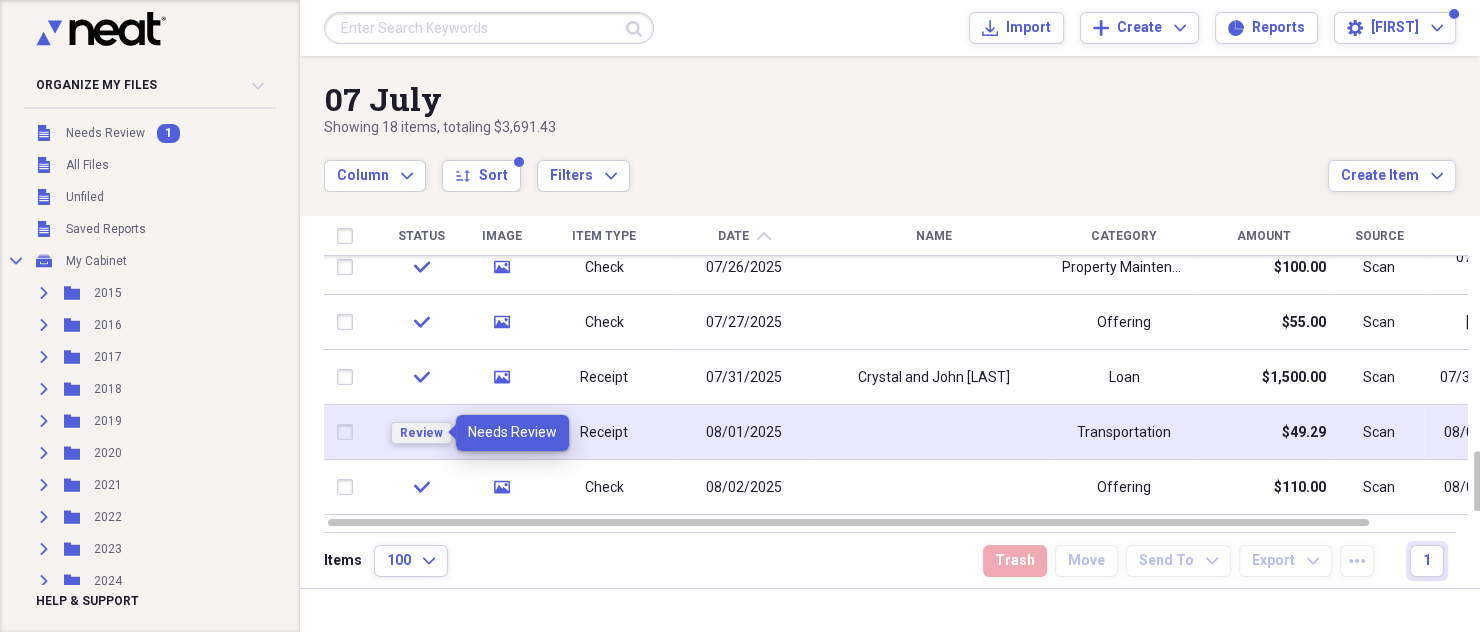 click on "Review" at bounding box center (421, 433) 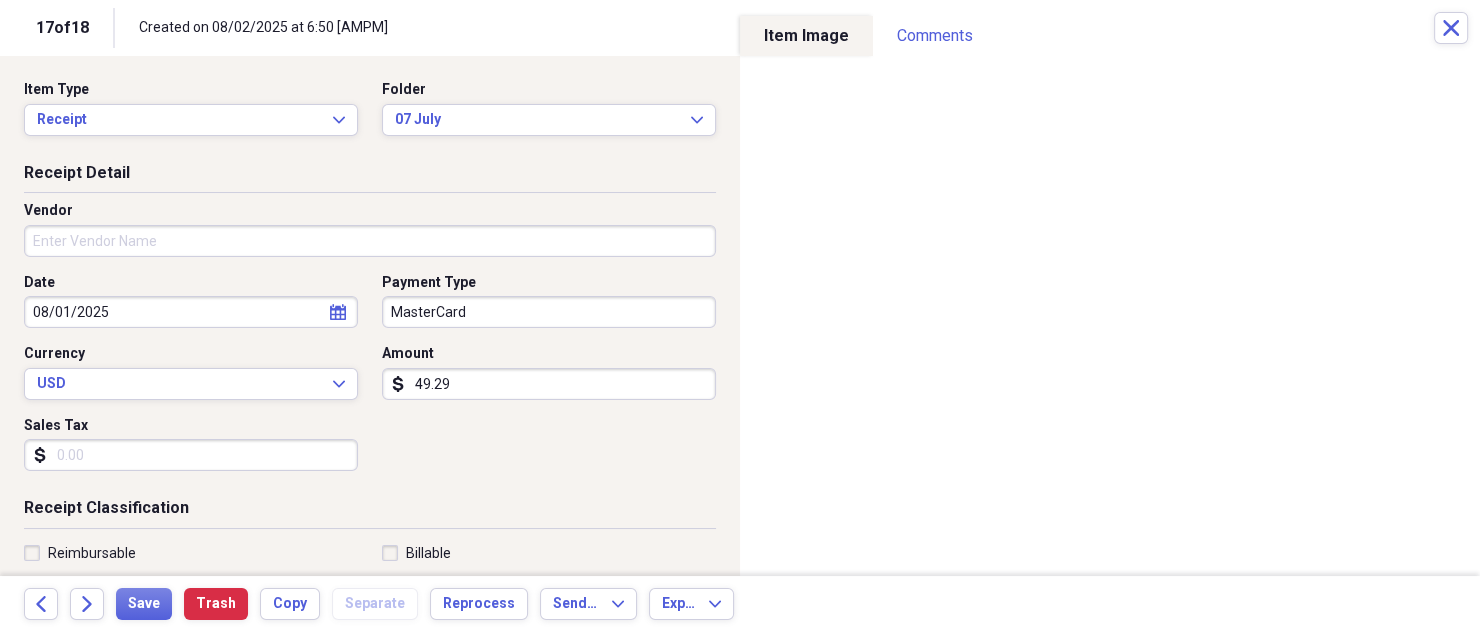 click on "Vendor" at bounding box center [370, 241] 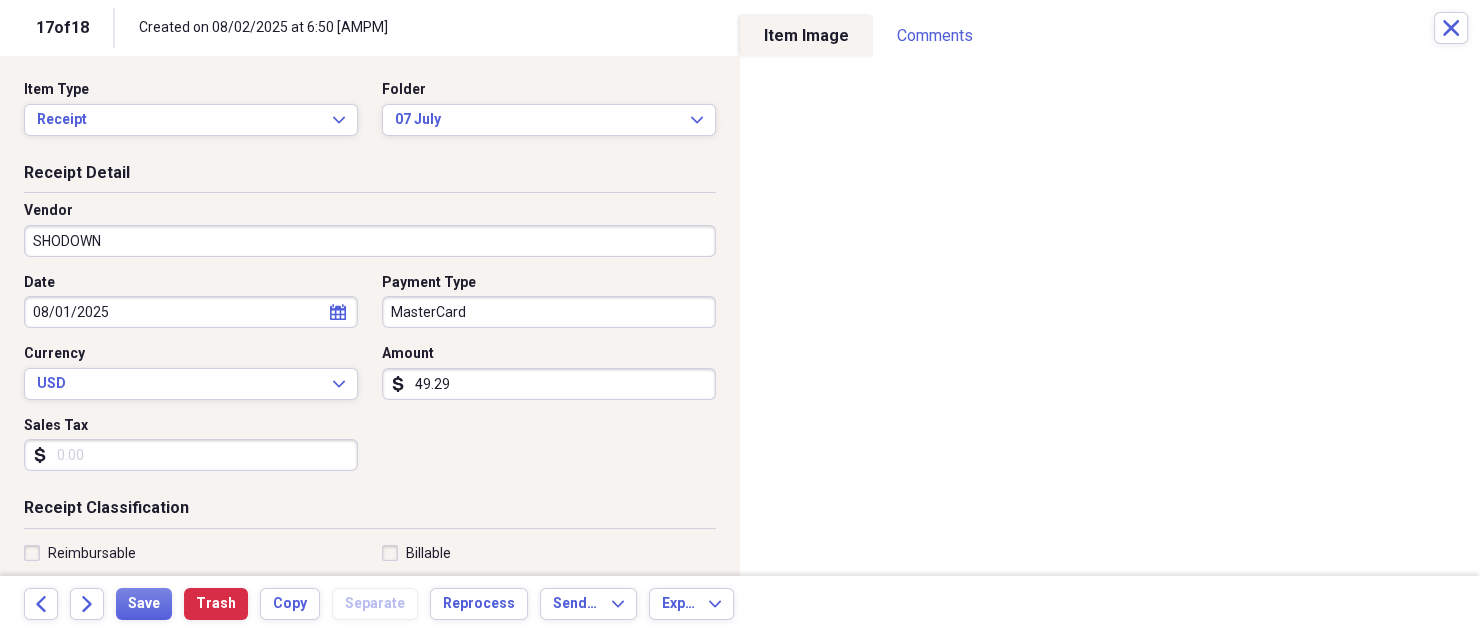 click on "SHODOWN" at bounding box center (370, 241) 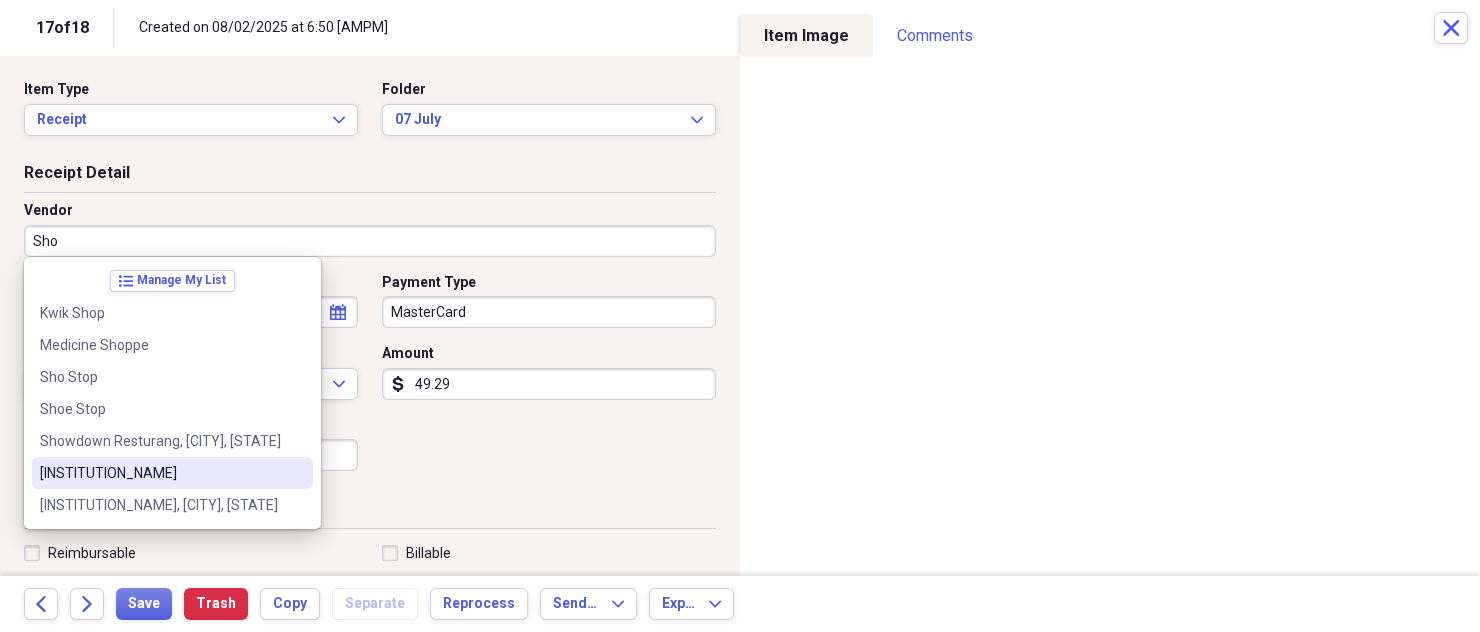 click on "[INSTITUTION_NAME]" at bounding box center (160, 473) 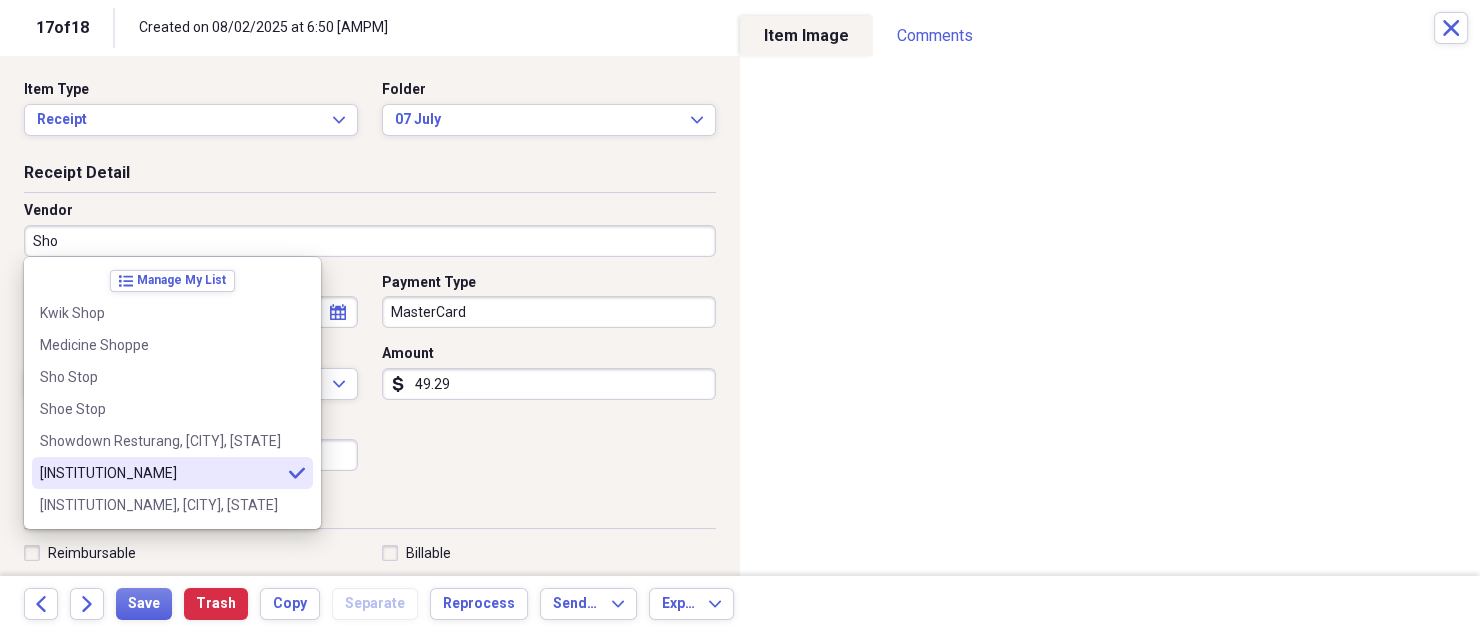 type on "[INSTITUTION_NAME]" 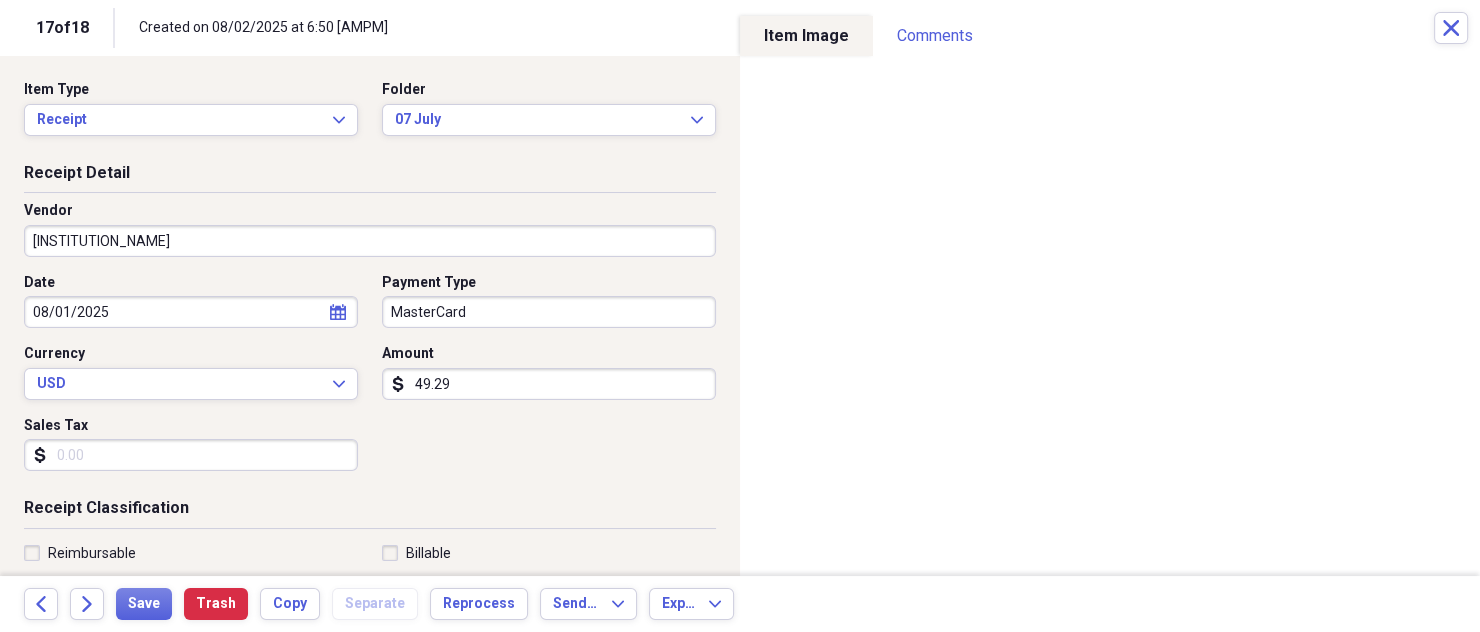 type on "SAE Expense" 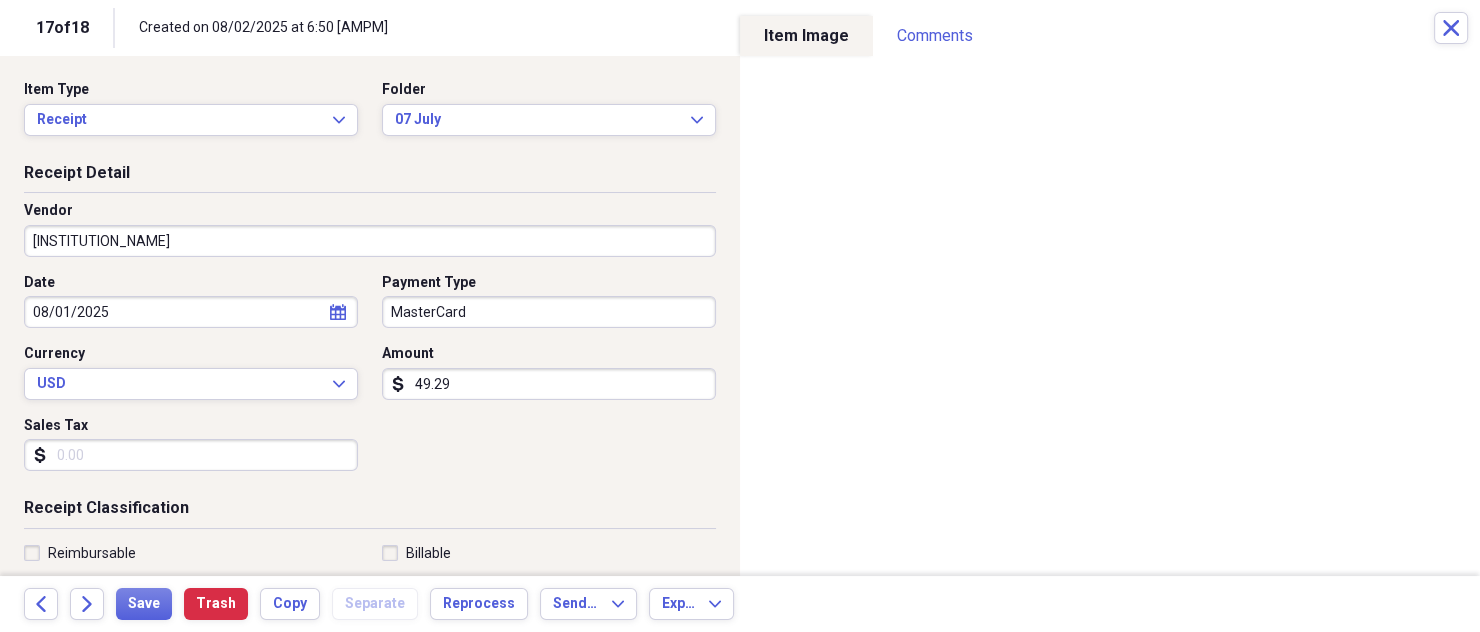 click on "MasterCard" at bounding box center [549, 312] 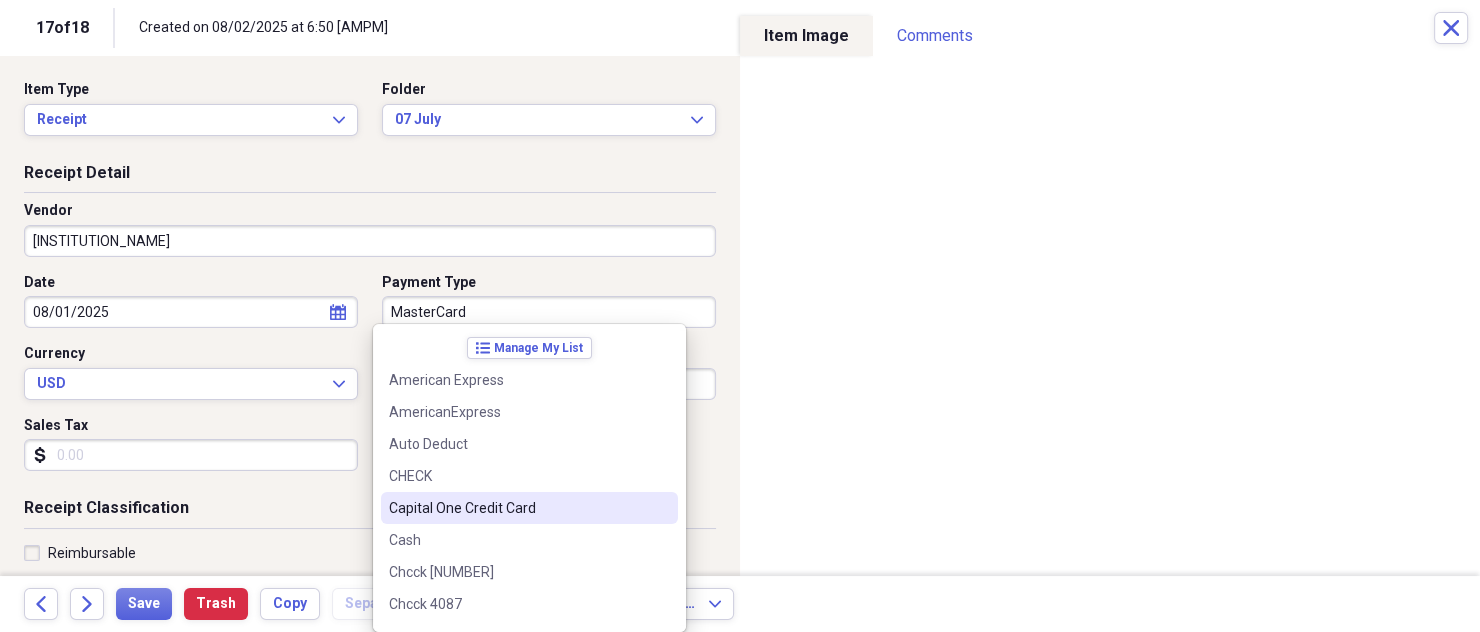 click on "Capital One Credit Card" at bounding box center (517, 508) 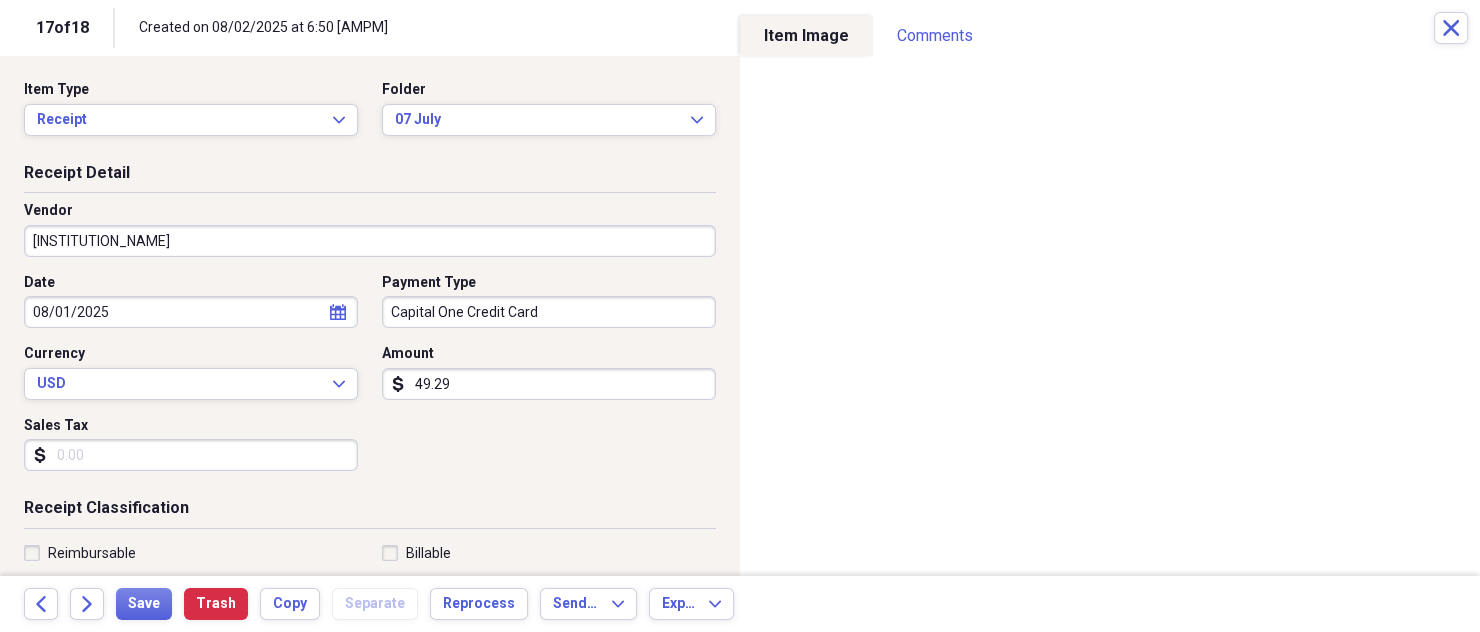 click on "49.29" at bounding box center (549, 384) 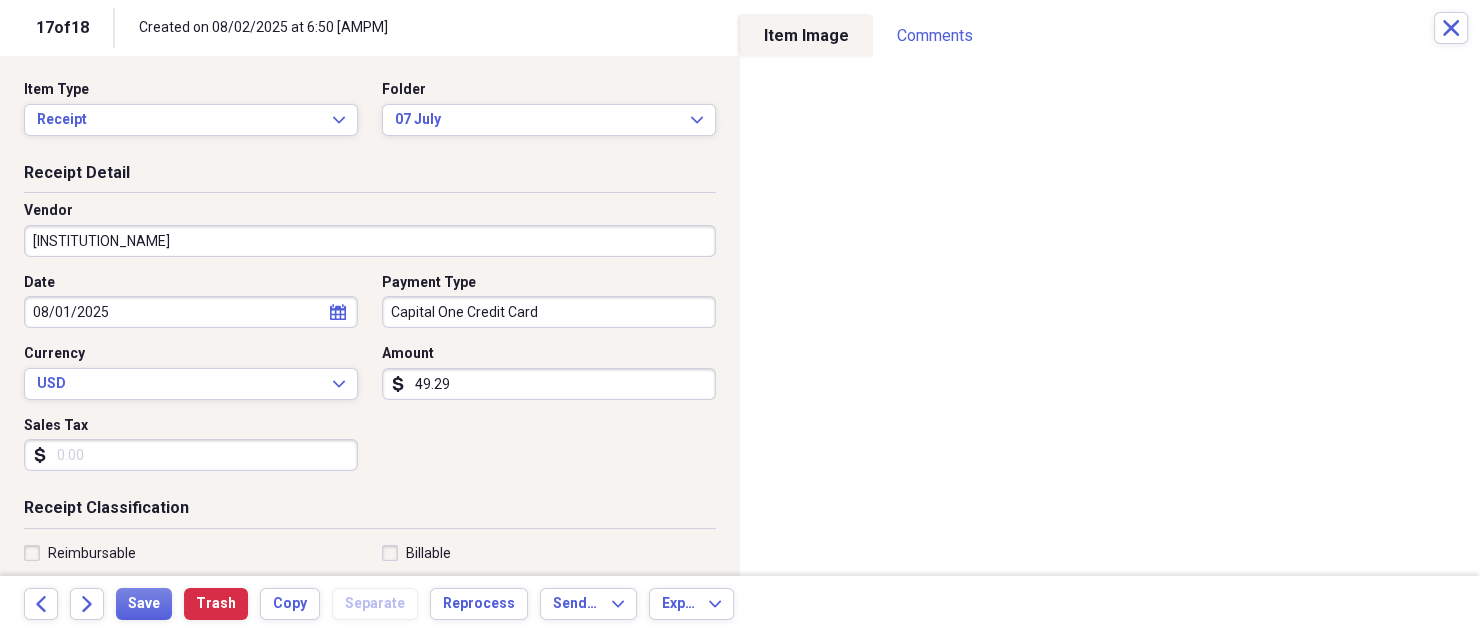 click on "49.29" at bounding box center [549, 384] 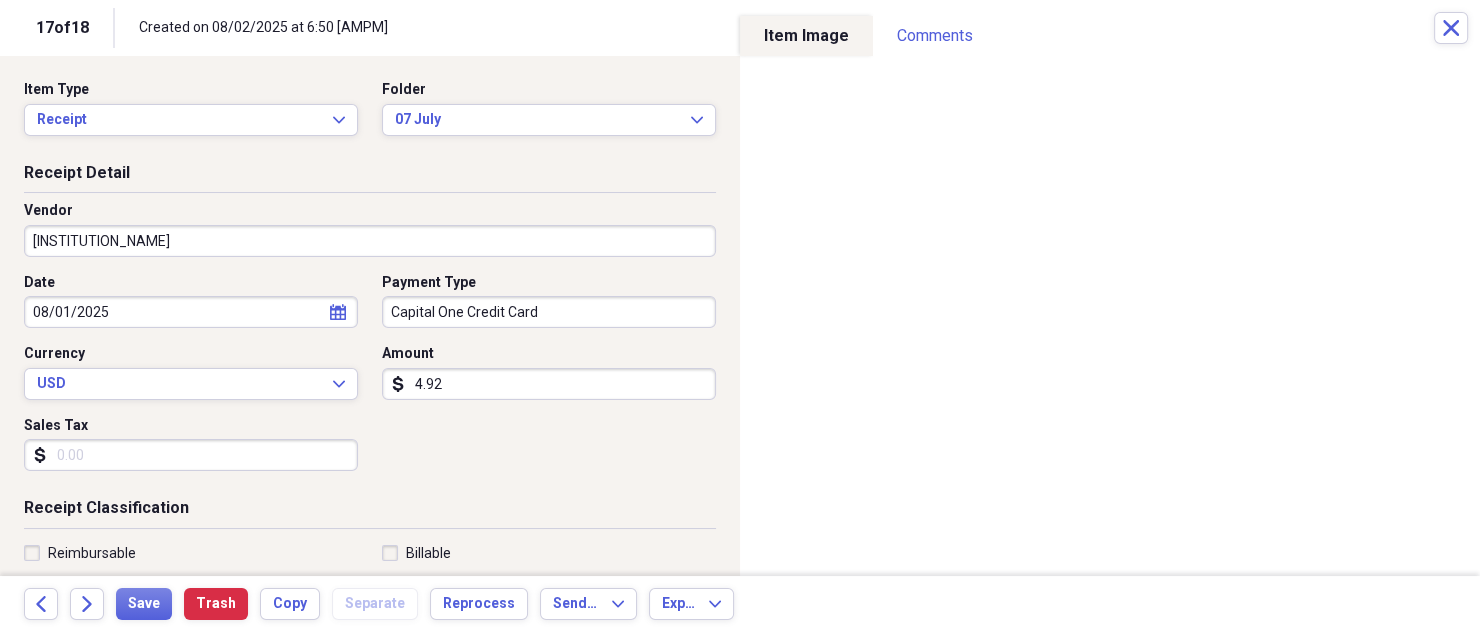 type on "49.29" 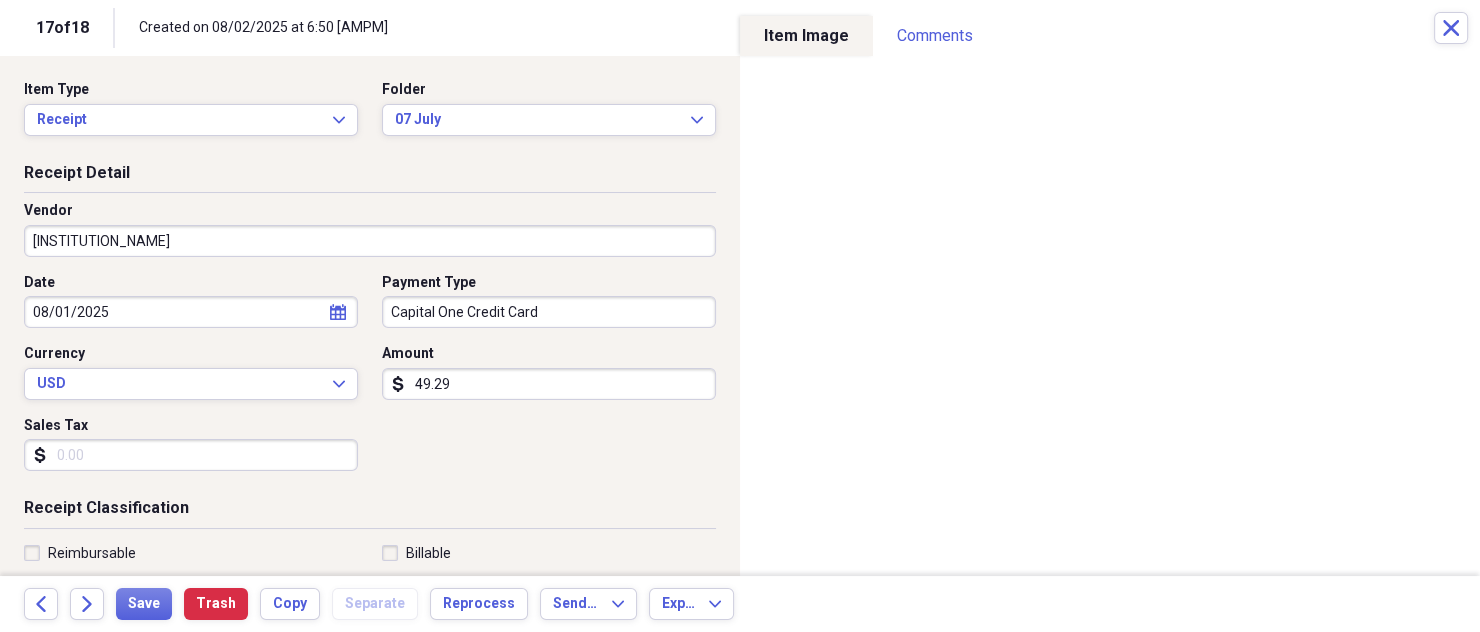 drag, startPoint x: 444, startPoint y: 384, endPoint x: 372, endPoint y: 387, distance: 72.06247 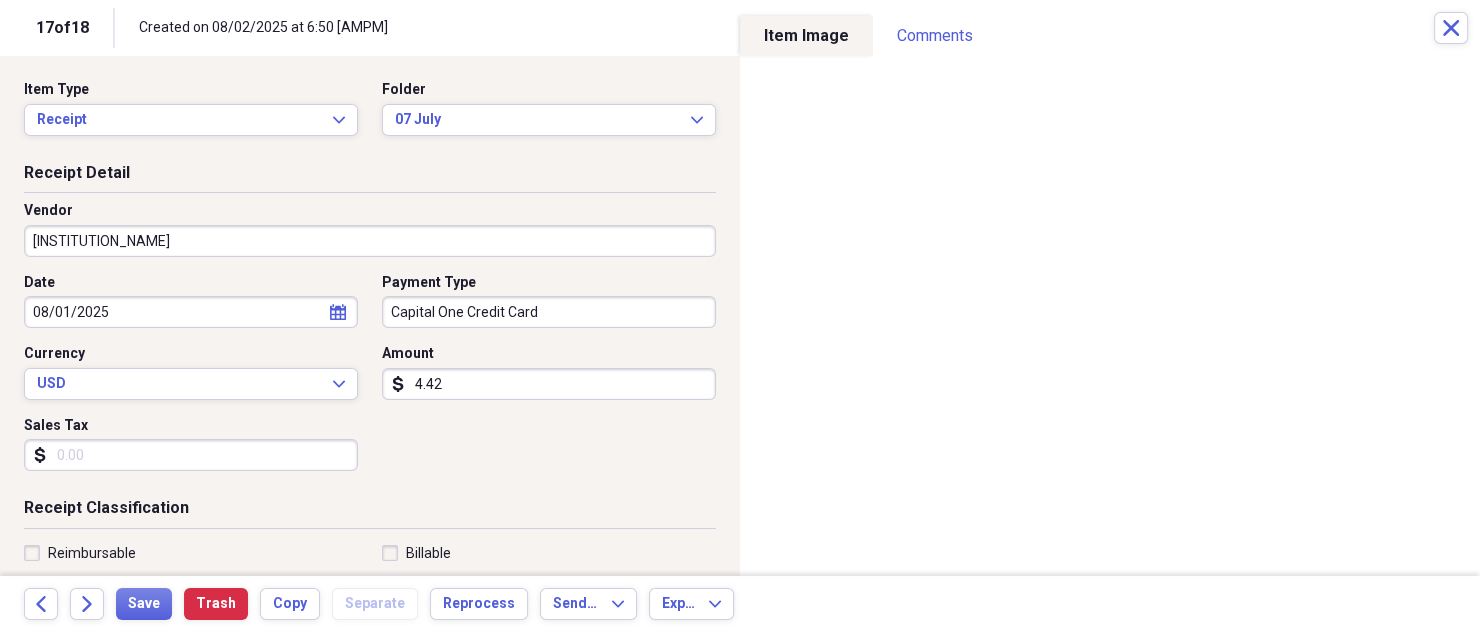 type on "44.29" 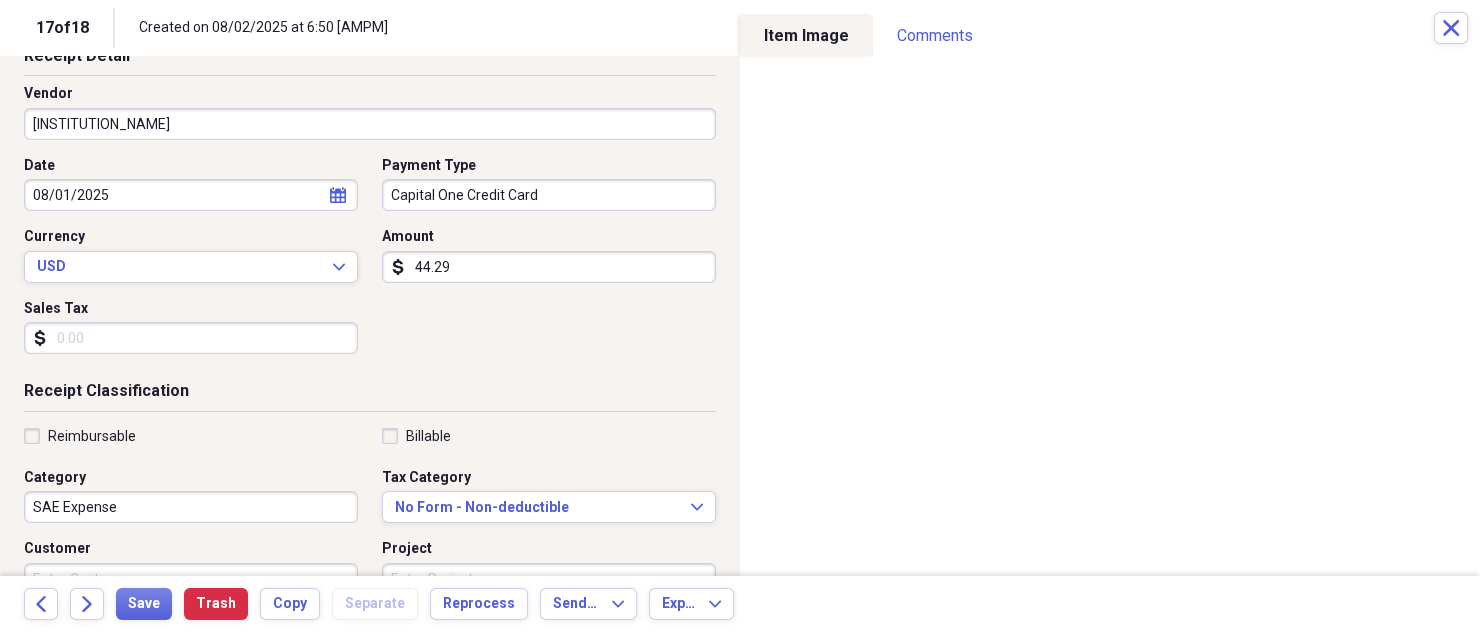scroll, scrollTop: 156, scrollLeft: 0, axis: vertical 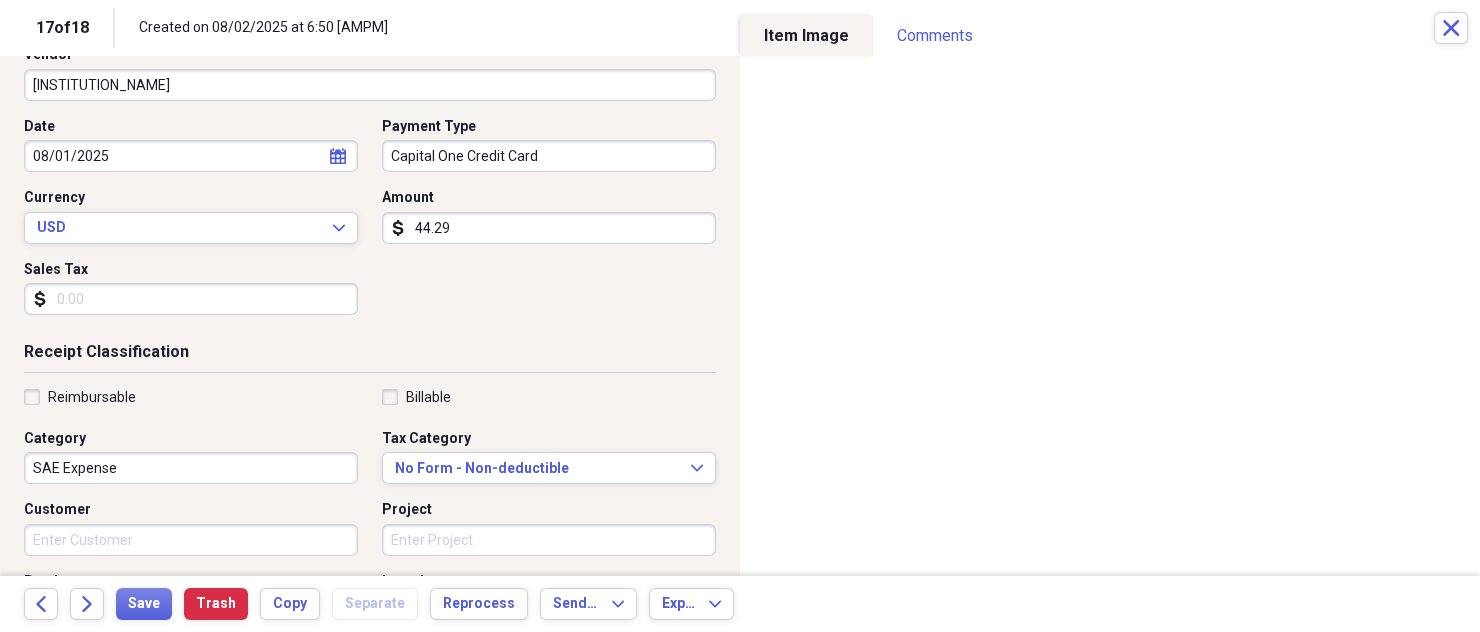 click on "SAE Expense" at bounding box center [191, 468] 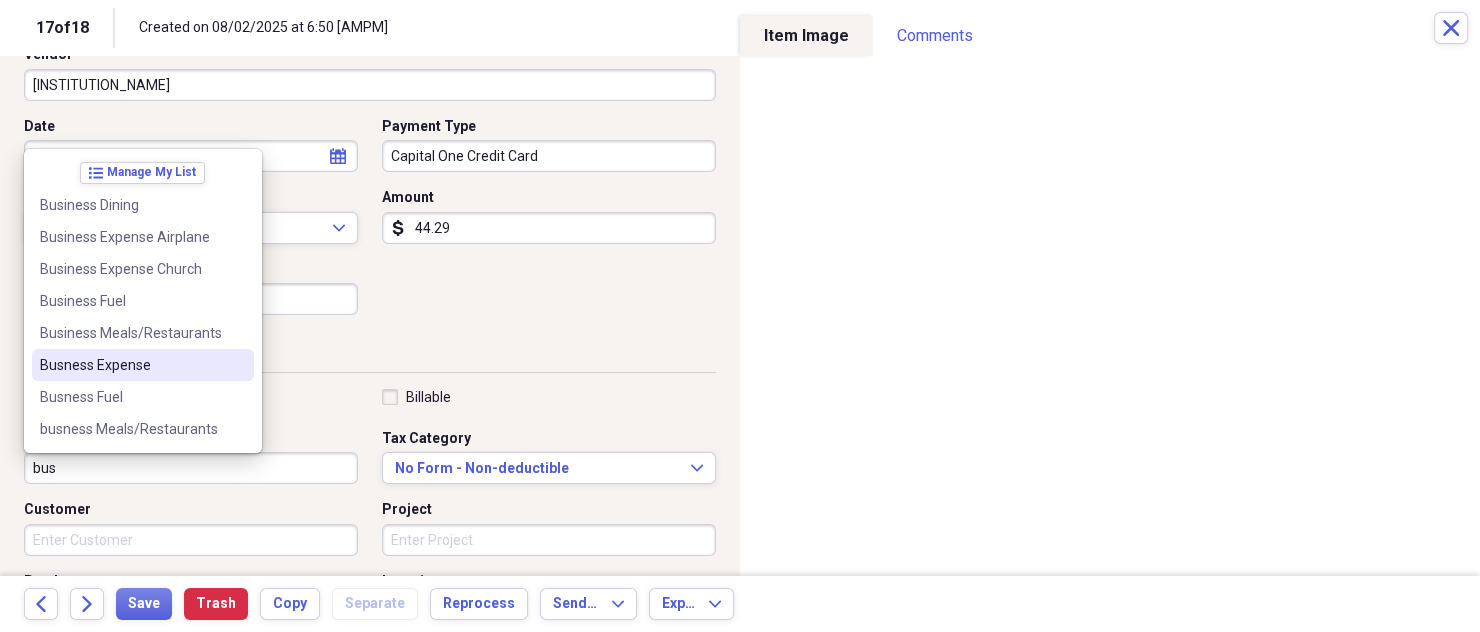 click on "Busness Expense" at bounding box center [131, 365] 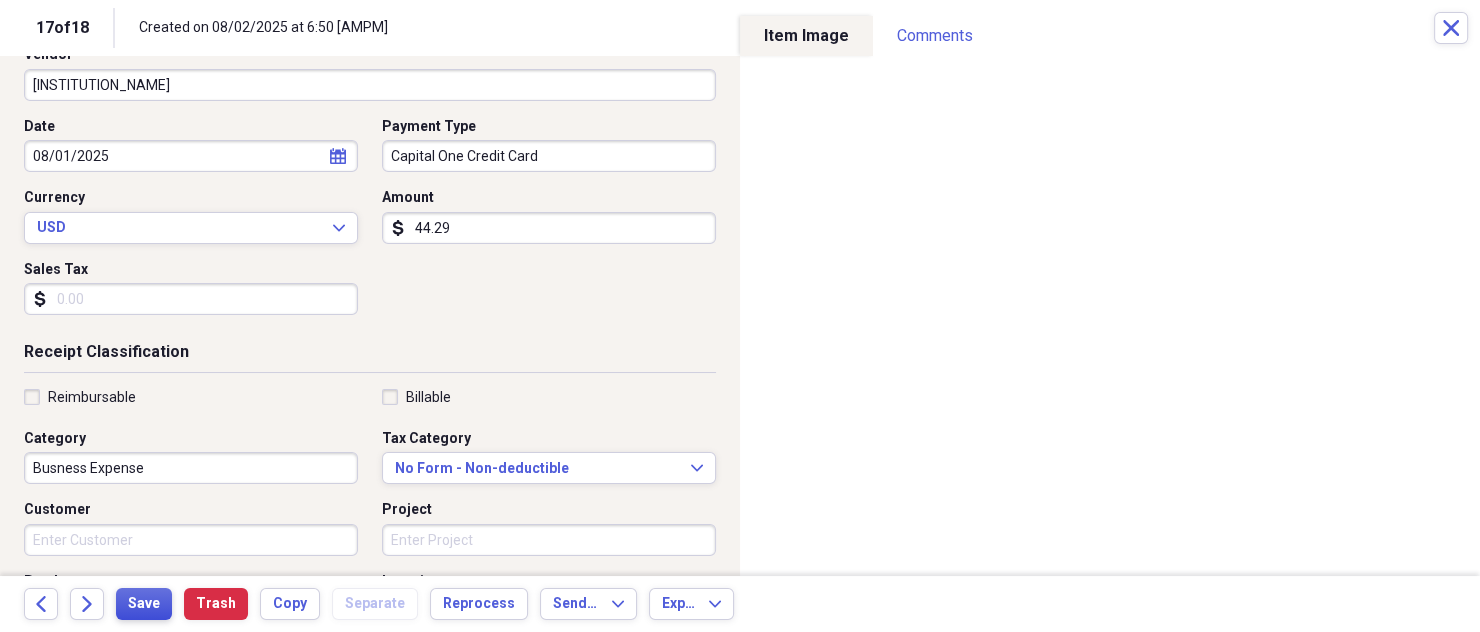 click on "Save" at bounding box center [144, 604] 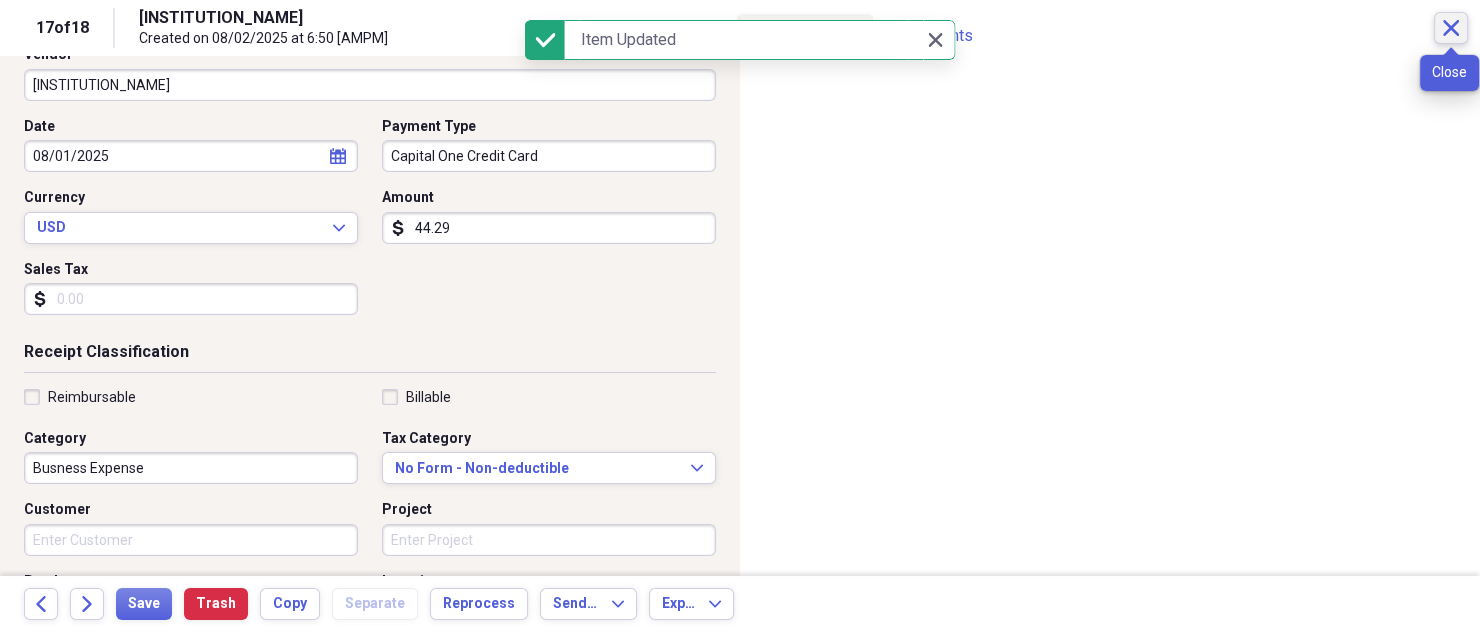 click on "Close" at bounding box center [1451, 28] 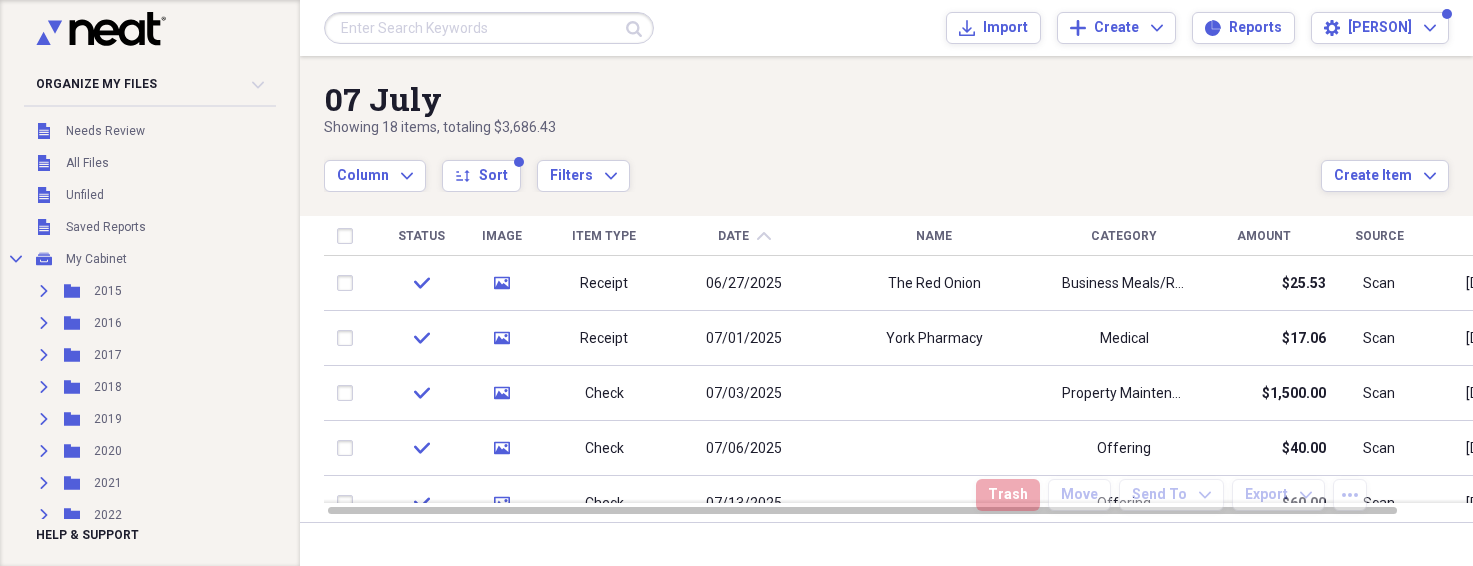 scroll, scrollTop: 0, scrollLeft: 0, axis: both 